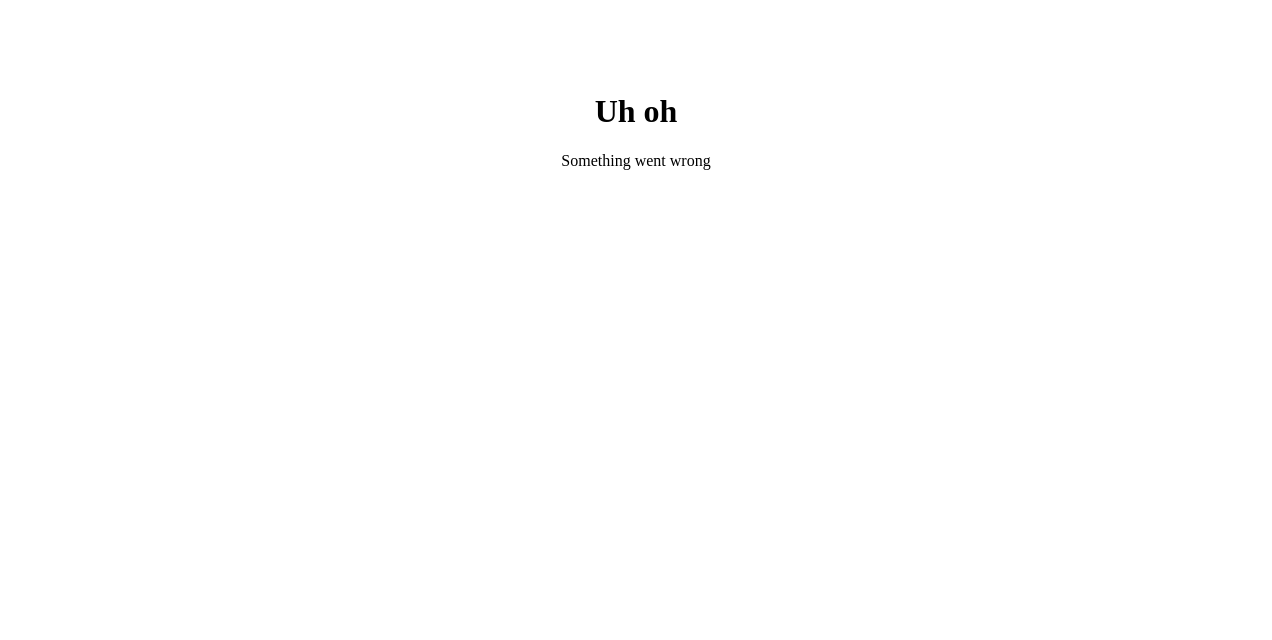 scroll, scrollTop: 0, scrollLeft: 0, axis: both 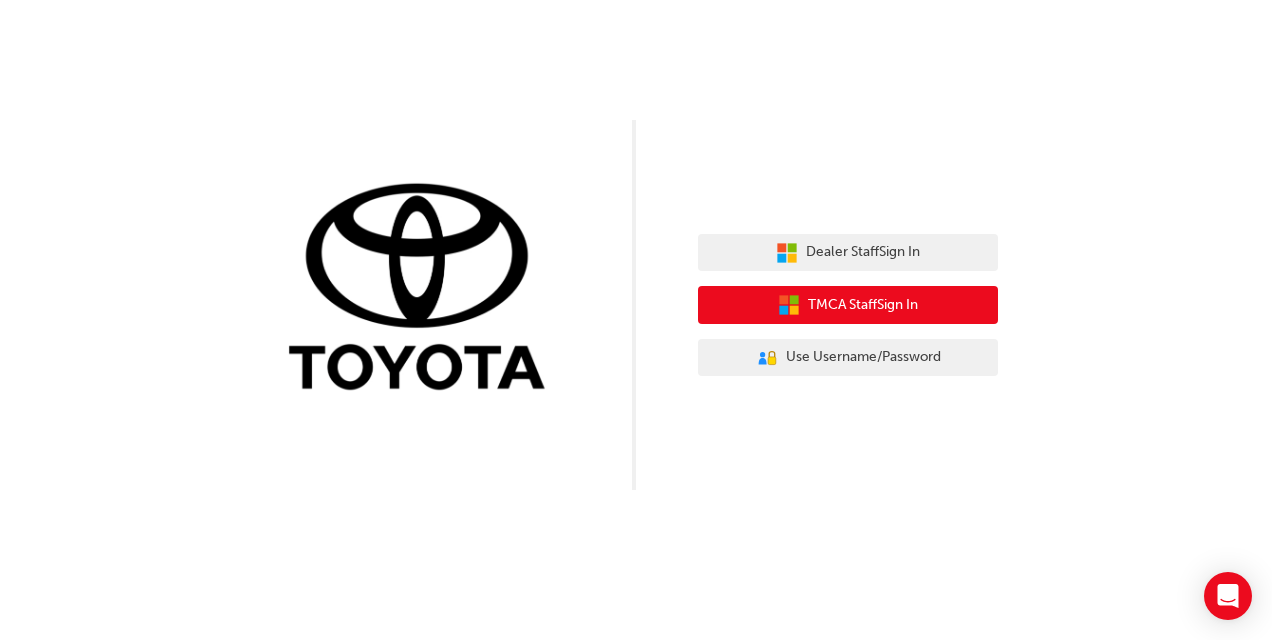 click on "TMCA Staff  Sign In" at bounding box center [863, 305] 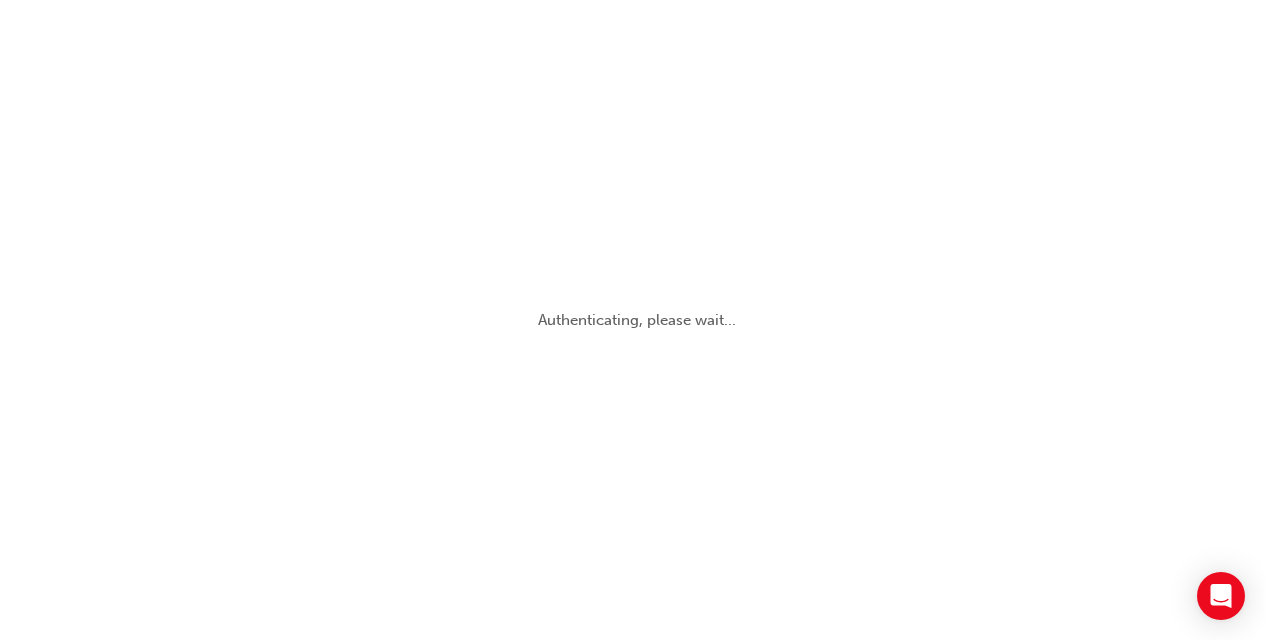 scroll, scrollTop: 0, scrollLeft: 0, axis: both 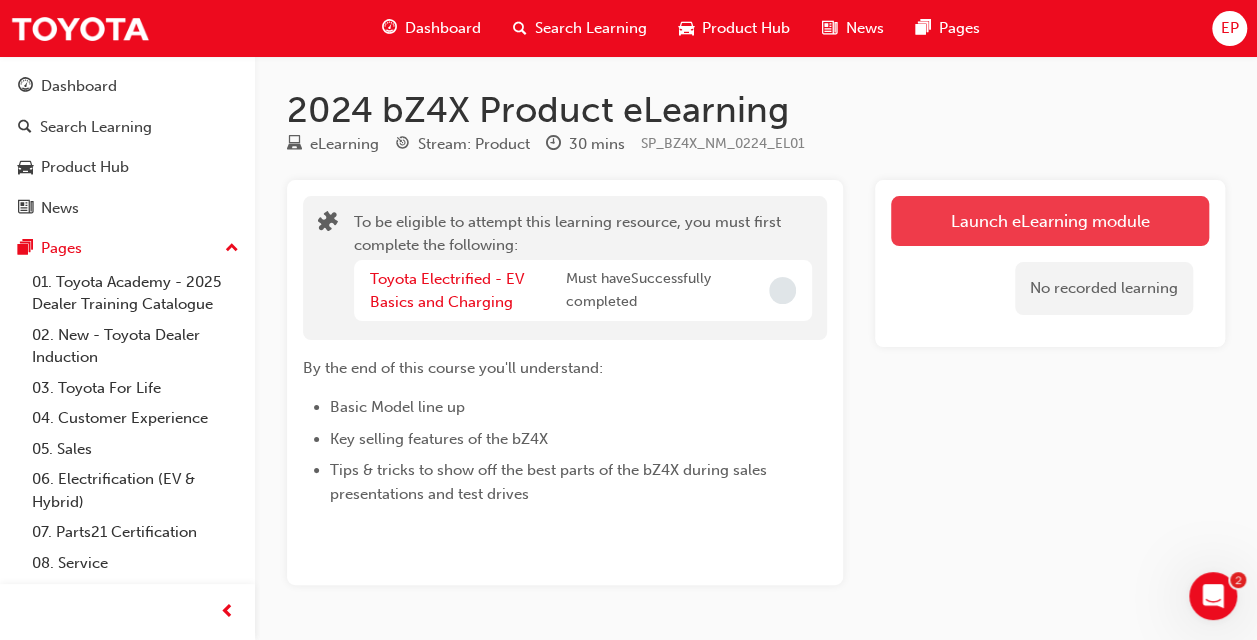 click on "Launch eLearning module" at bounding box center (1050, 221) 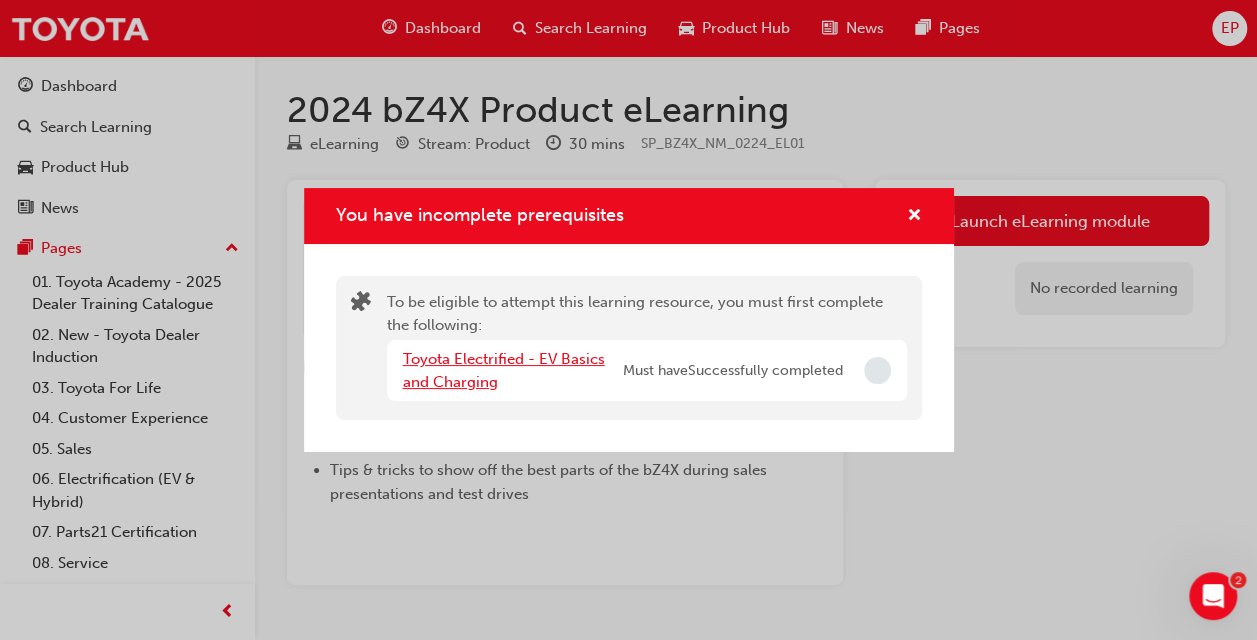 click on "Toyota Electrified - EV Basics and Charging" at bounding box center [504, 370] 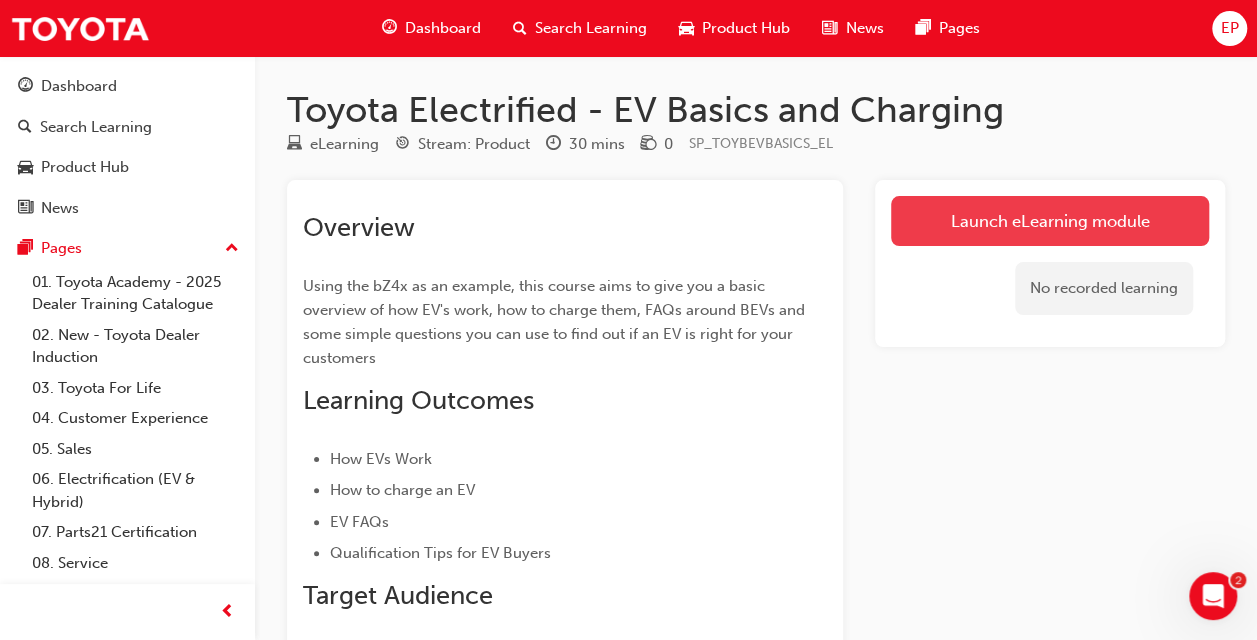 click on "Launch eLearning module" at bounding box center [1050, 221] 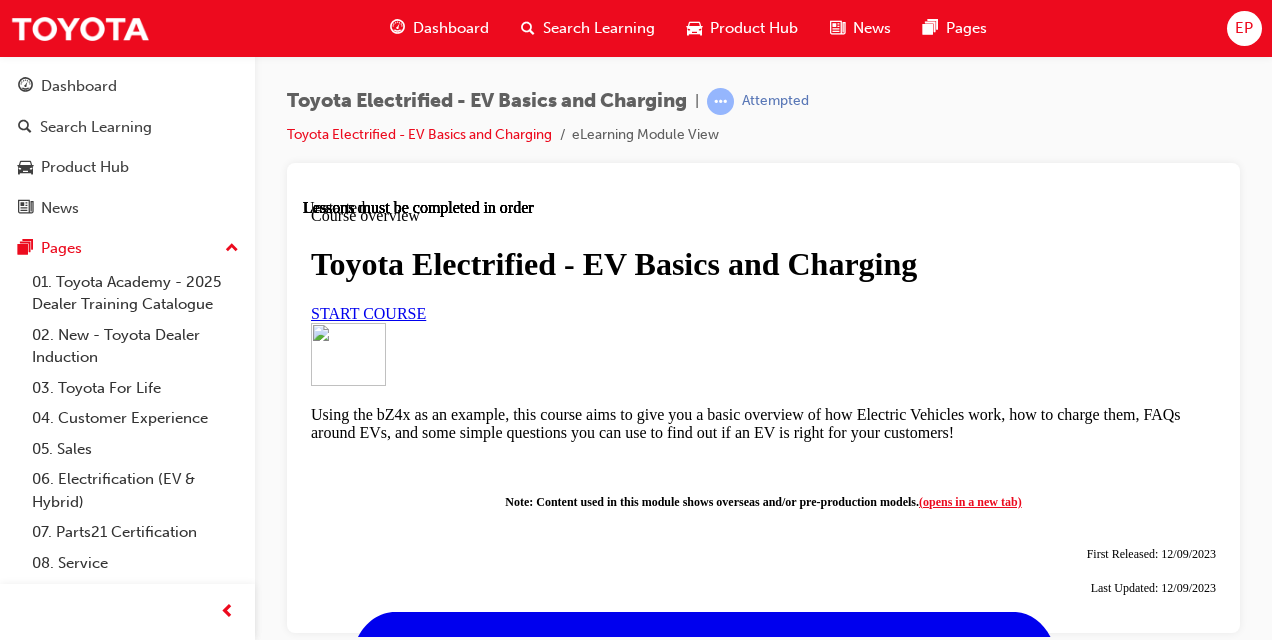 scroll, scrollTop: 0, scrollLeft: 0, axis: both 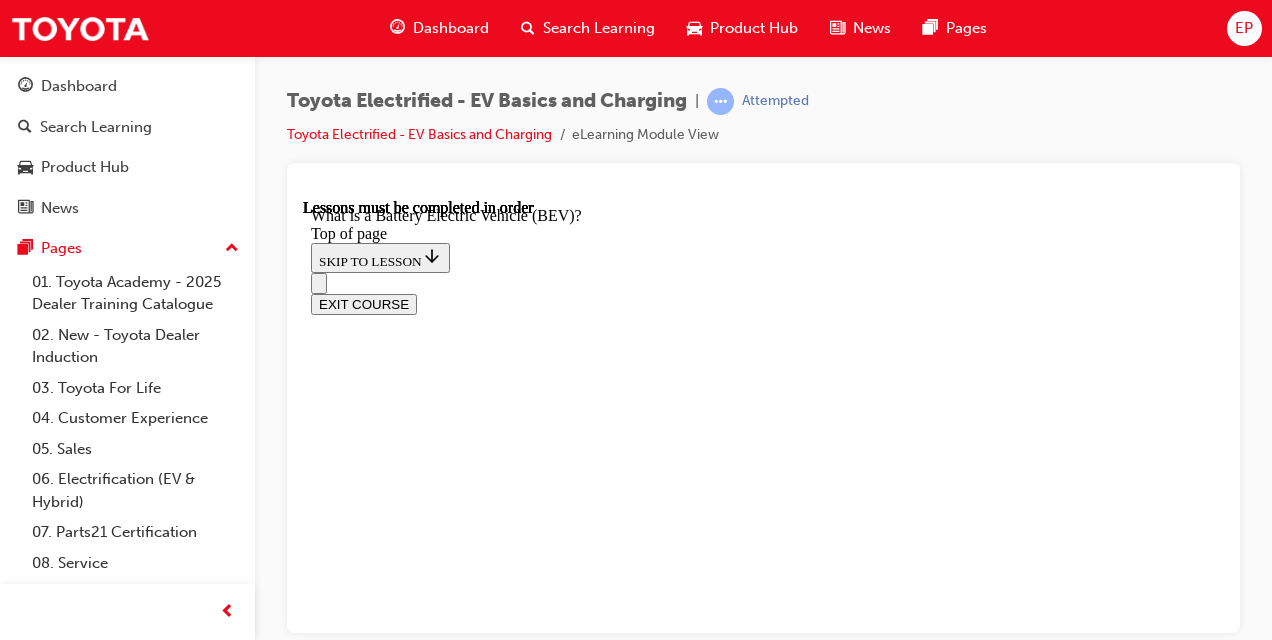 drag, startPoint x: 1527, startPoint y: 592, endPoint x: 1215, endPoint y: 437, distance: 348.38055 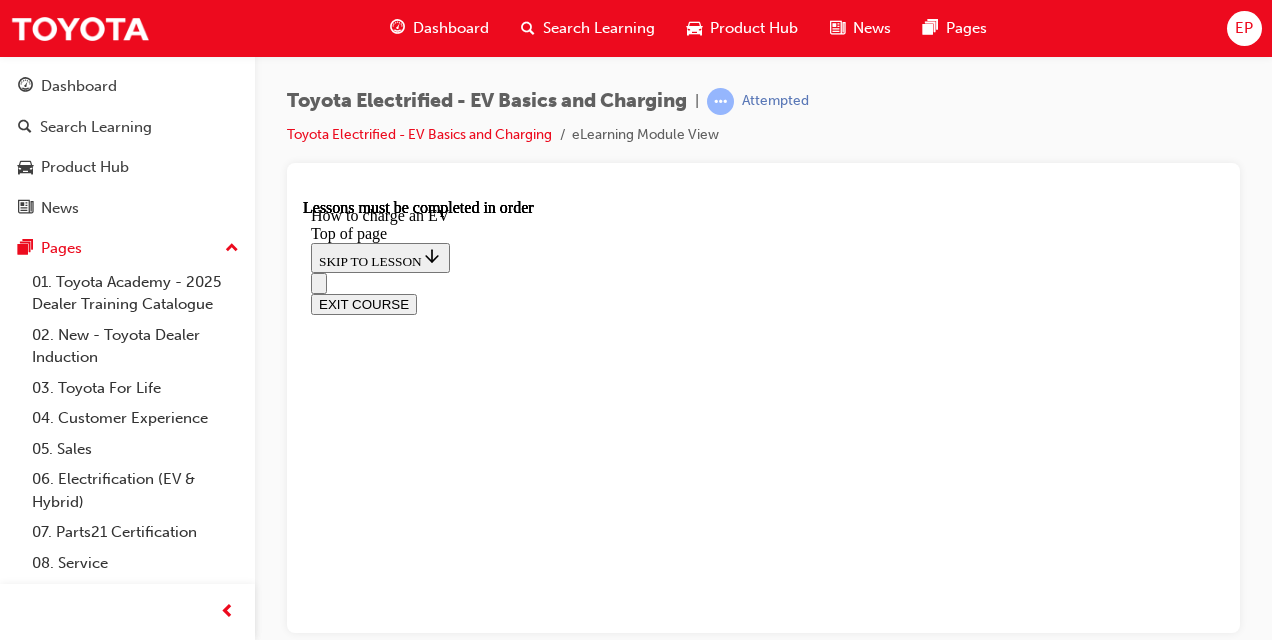 scroll, scrollTop: 0, scrollLeft: 0, axis: both 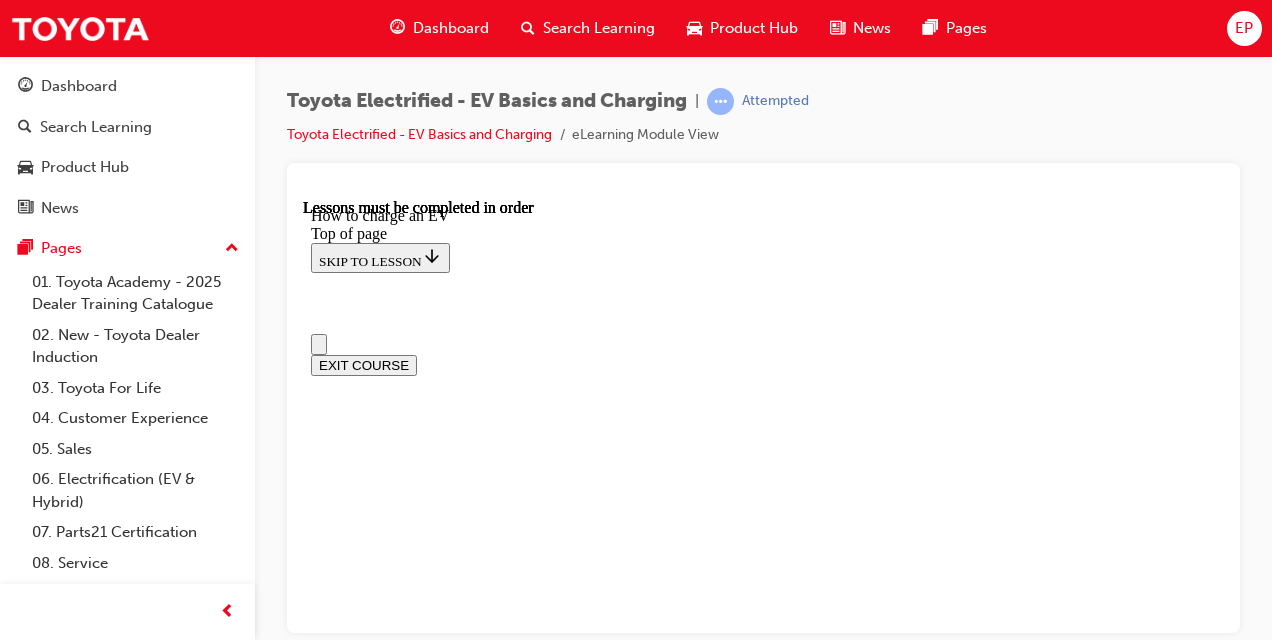 click on "Lesson 1 - What is a Battery Electric Vehicle (BEV)?" at bounding box center (763, 9758) 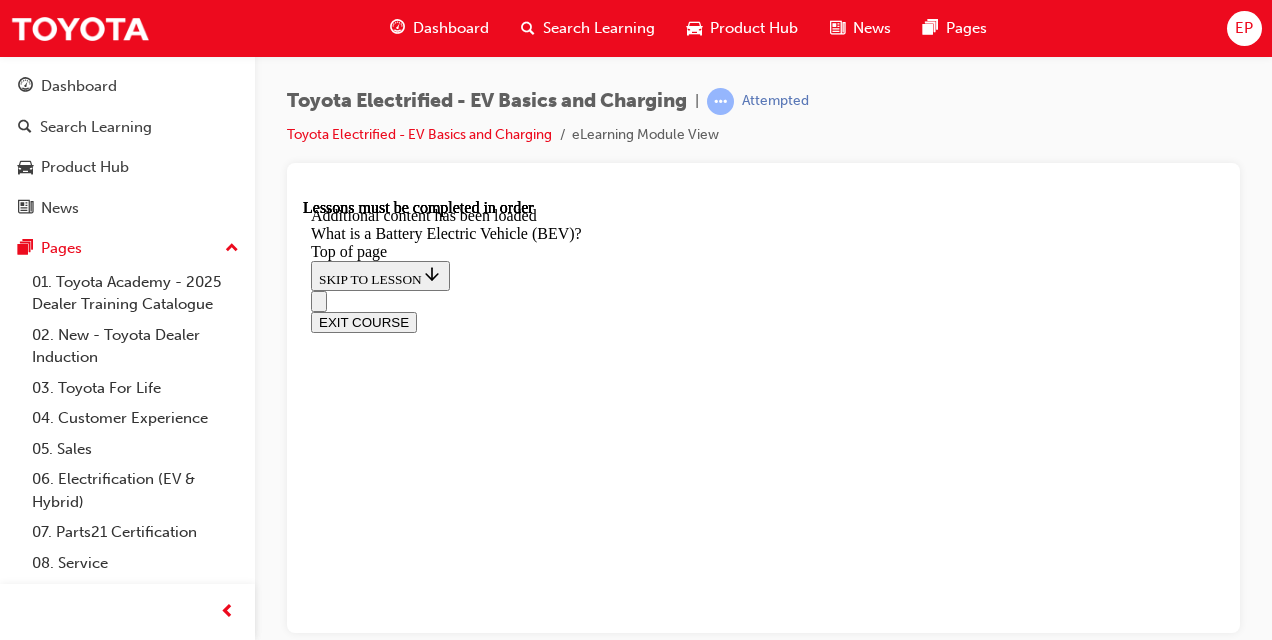 scroll, scrollTop: 62, scrollLeft: 0, axis: vertical 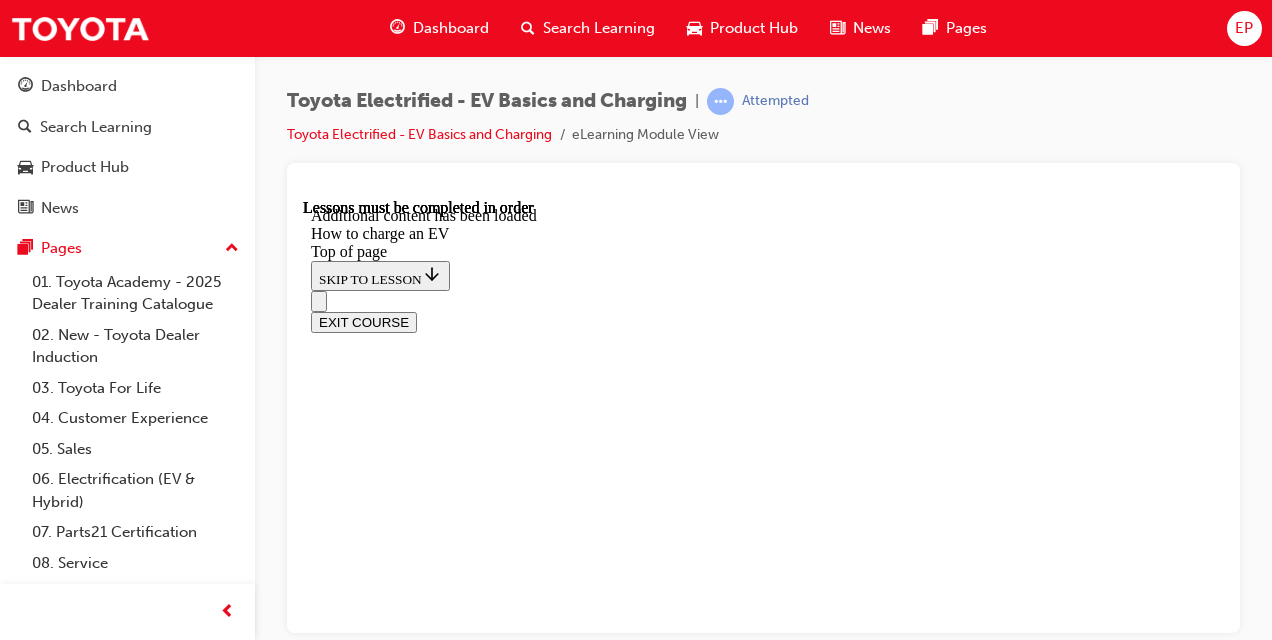 drag, startPoint x: 410, startPoint y: 307, endPoint x: 850, endPoint y: 393, distance: 448.32578 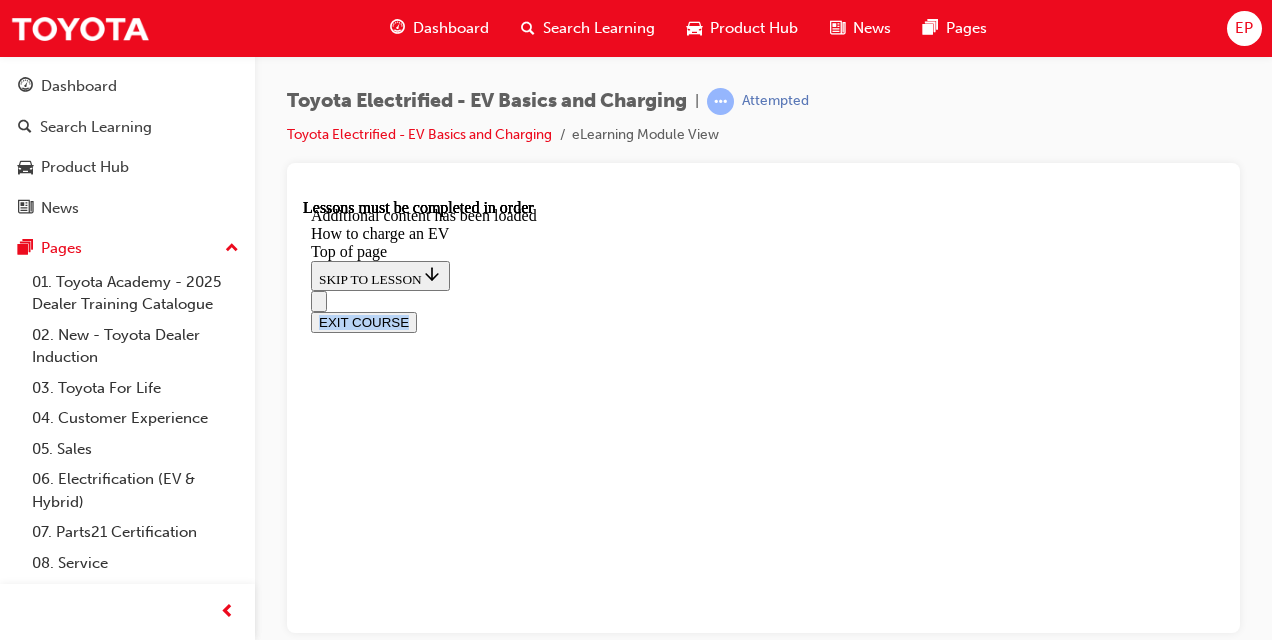 scroll, scrollTop: 1965, scrollLeft: 0, axis: vertical 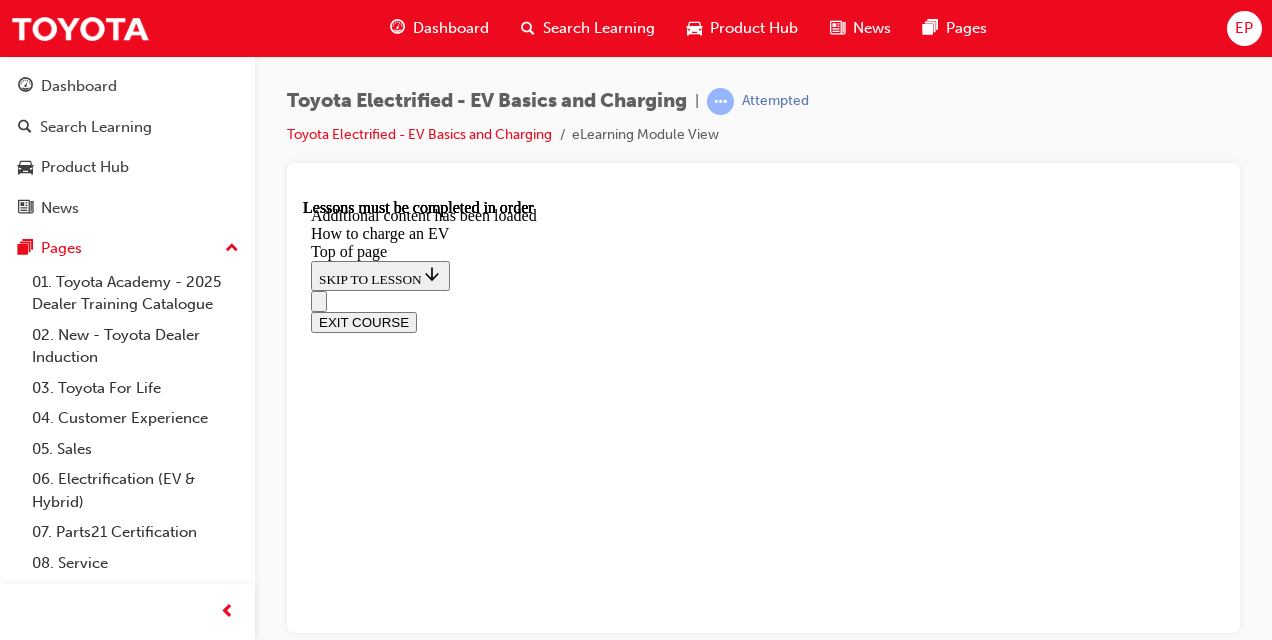 drag, startPoint x: 436, startPoint y: 423, endPoint x: 781, endPoint y: 267, distance: 378.63043 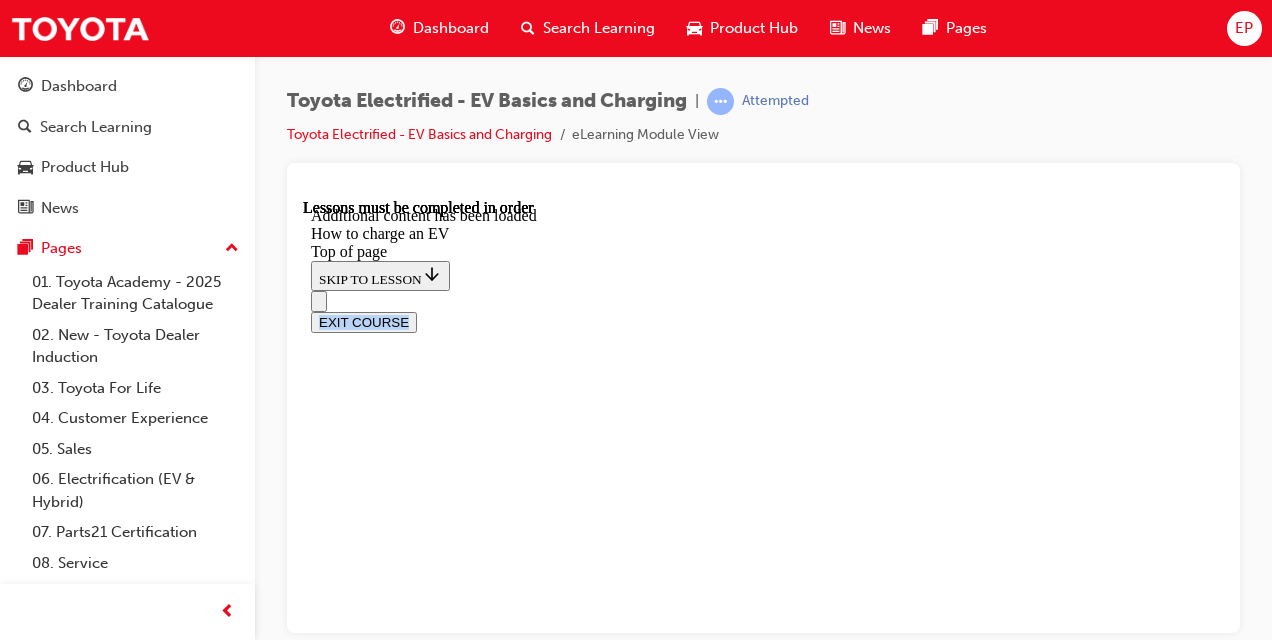scroll, scrollTop: 1670, scrollLeft: 0, axis: vertical 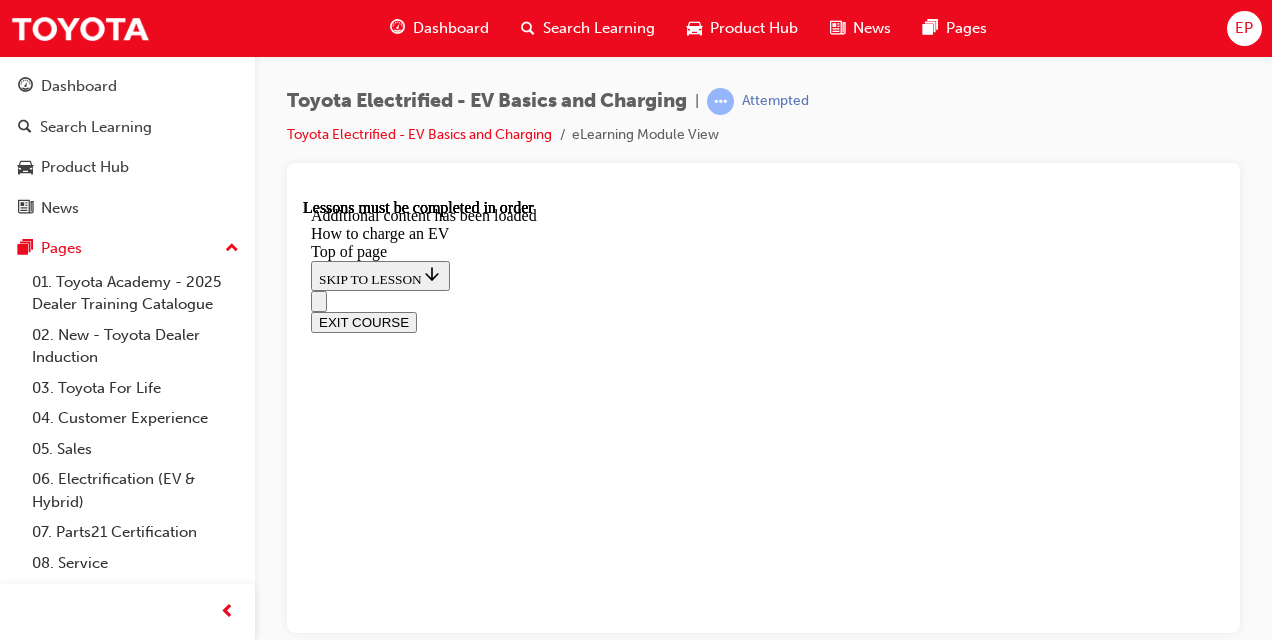 drag, startPoint x: 435, startPoint y: 439, endPoint x: 838, endPoint y: 491, distance: 406.341 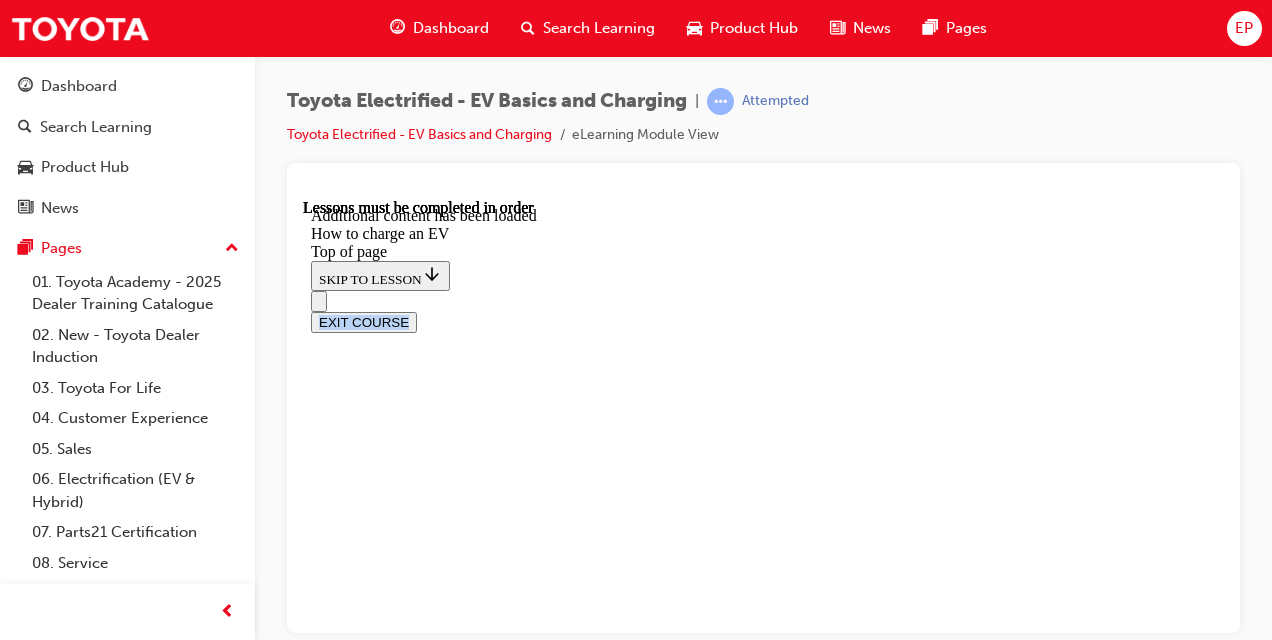 scroll, scrollTop: 8734, scrollLeft: 0, axis: vertical 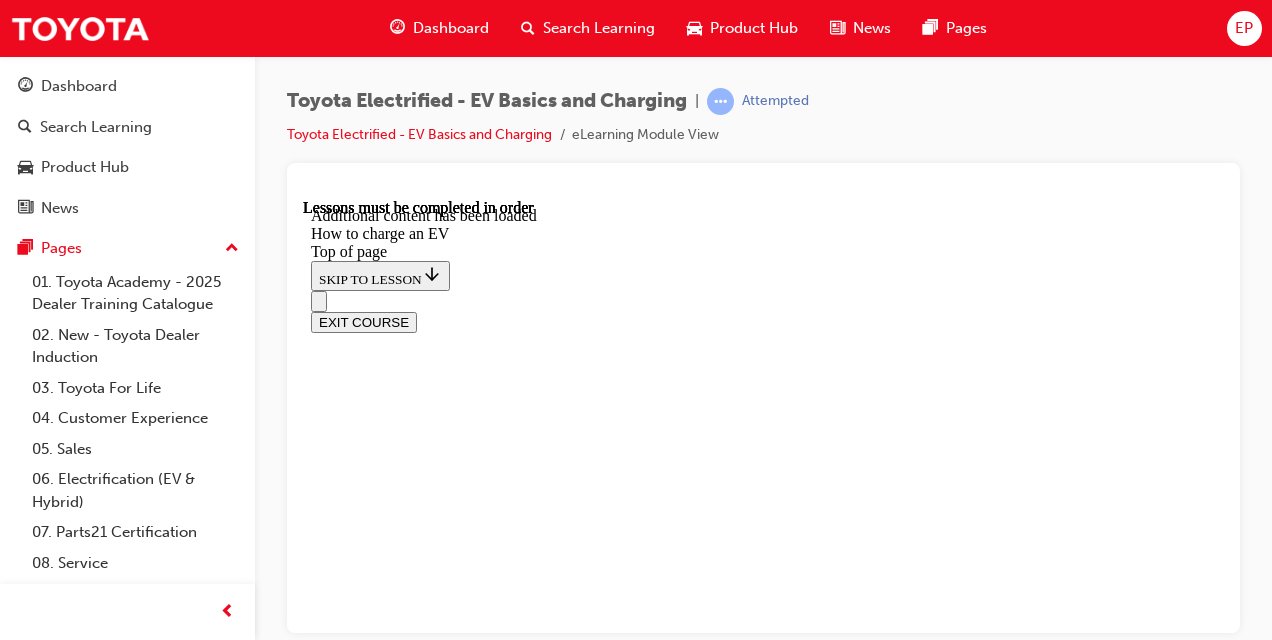drag, startPoint x: 337, startPoint y: 378, endPoint x: 1005, endPoint y: 415, distance: 669.0239 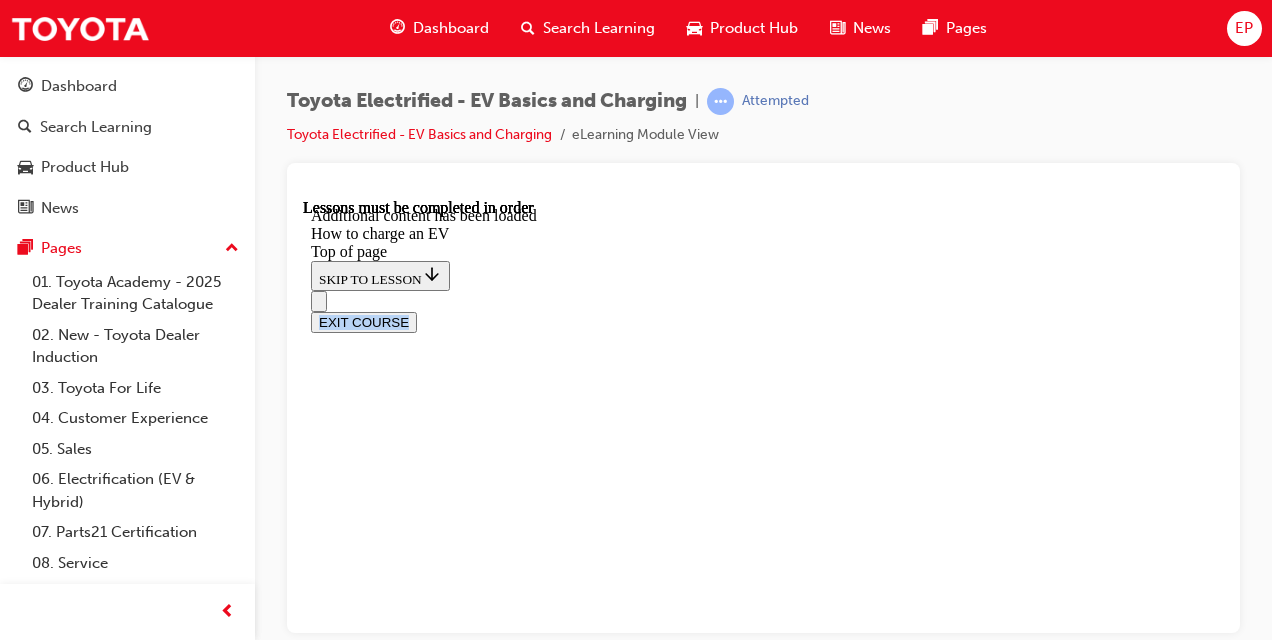 scroll, scrollTop: 4735, scrollLeft: 0, axis: vertical 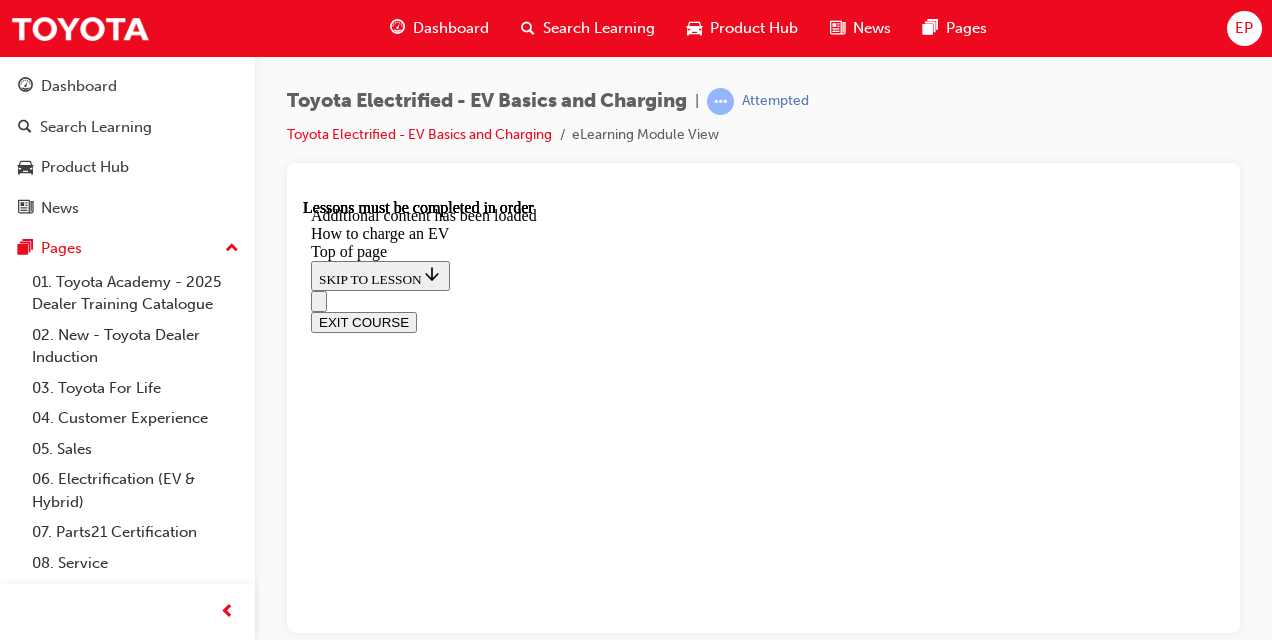 drag, startPoint x: 409, startPoint y: 319, endPoint x: 756, endPoint y: 446, distance: 369.5105 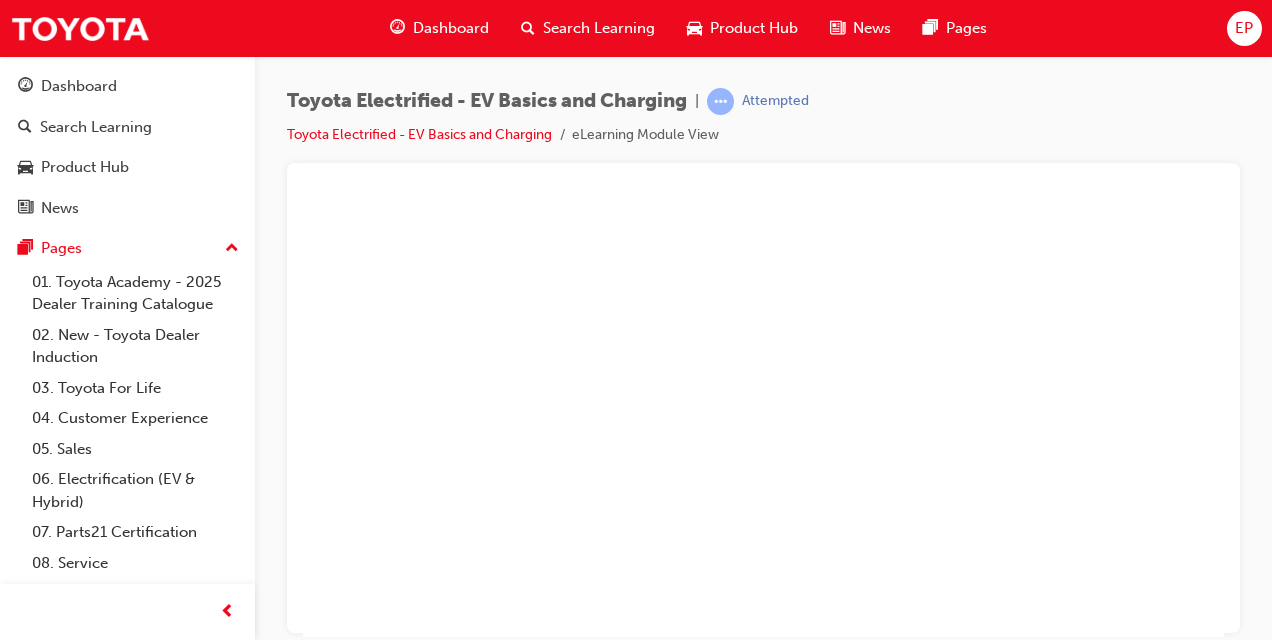 click at bounding box center (763, 417) 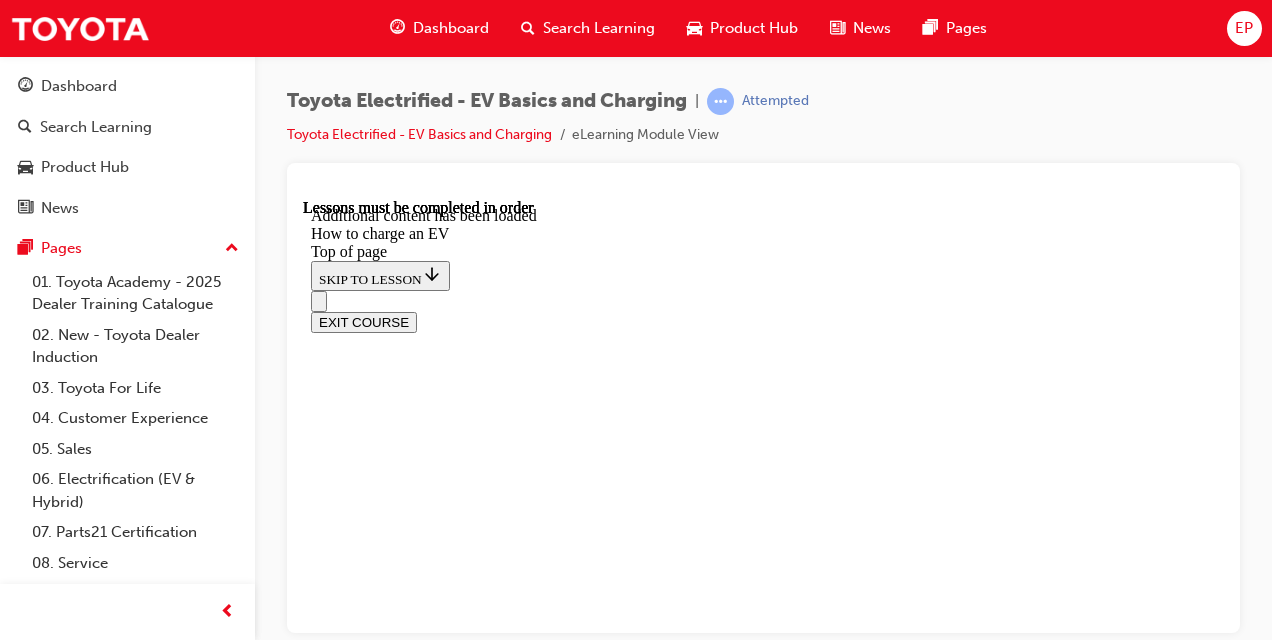 scroll, scrollTop: 8734, scrollLeft: 0, axis: vertical 